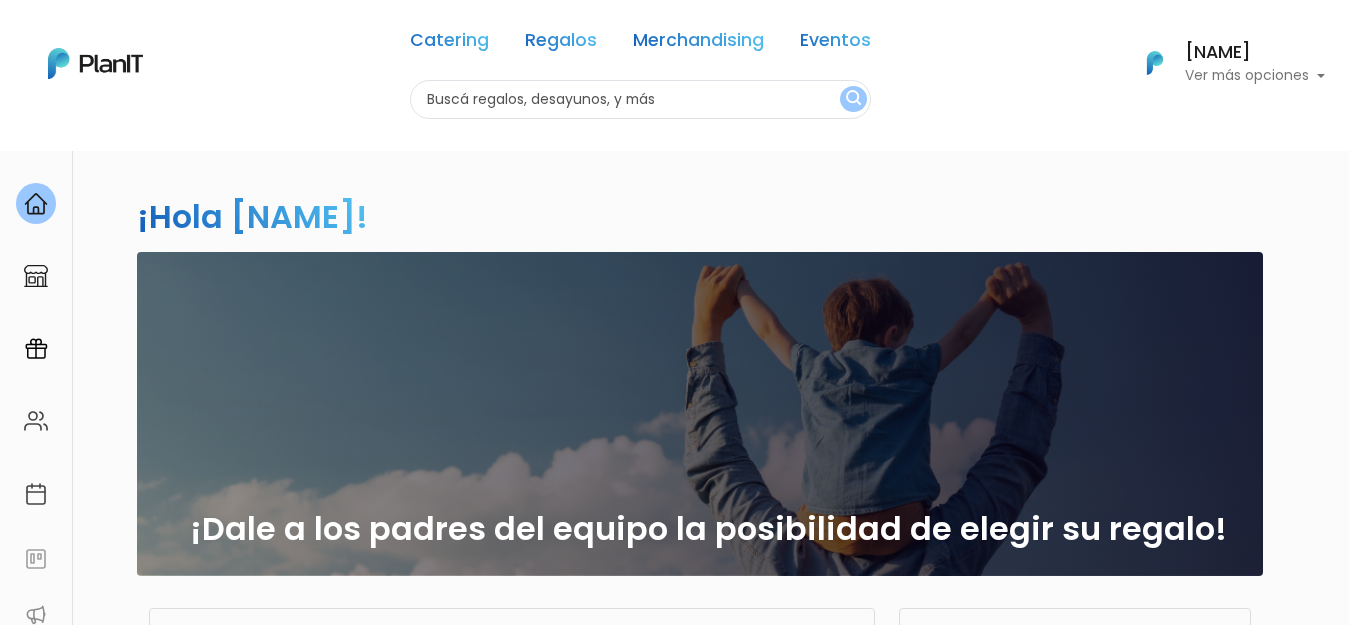 scroll, scrollTop: 0, scrollLeft: 0, axis: both 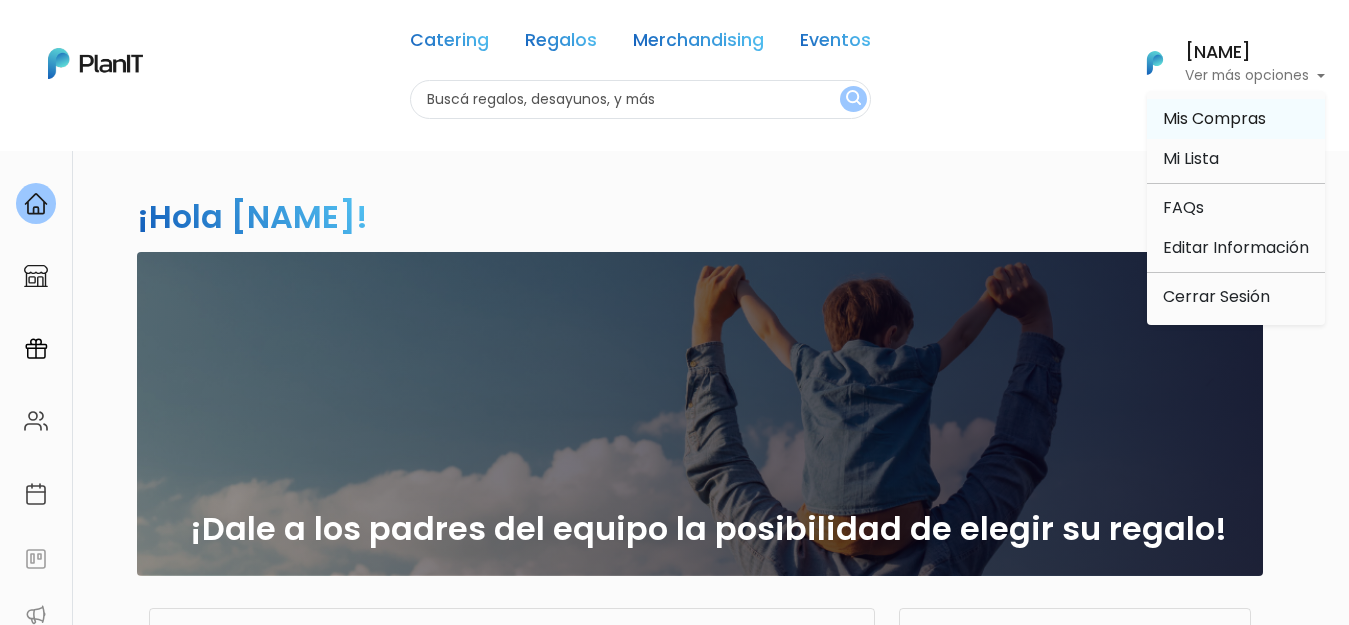 click on "Mis Compras" at bounding box center [1214, 118] 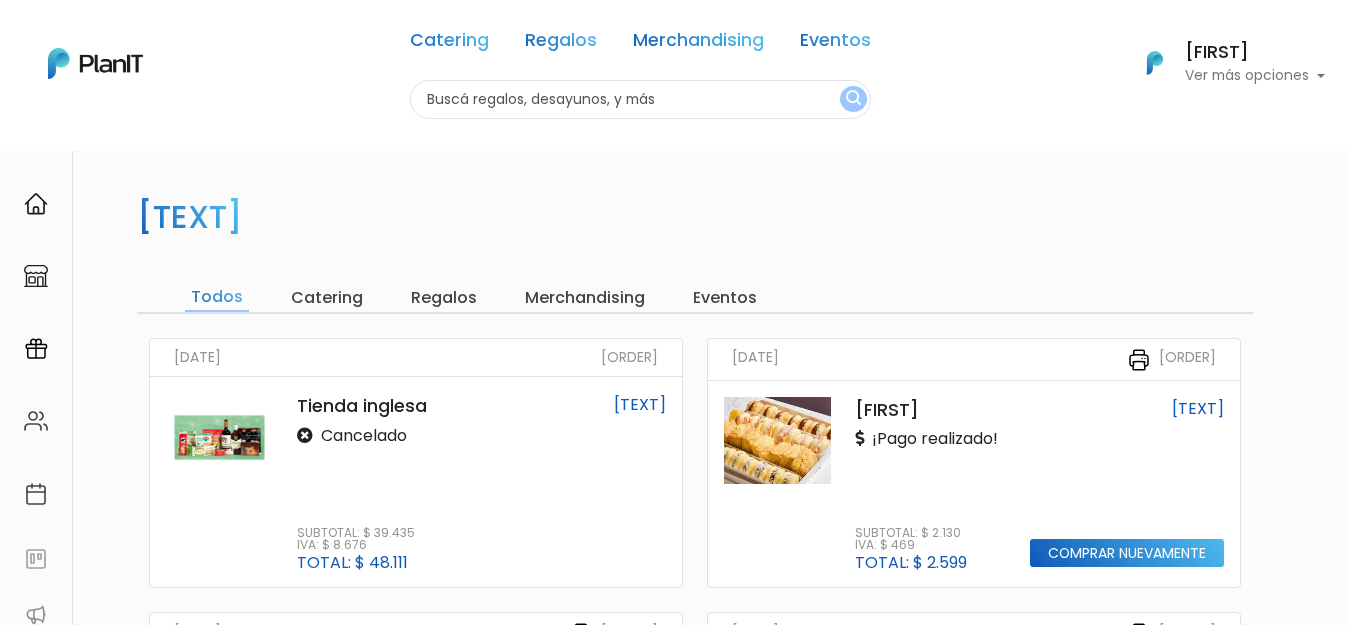 scroll, scrollTop: 0, scrollLeft: 0, axis: both 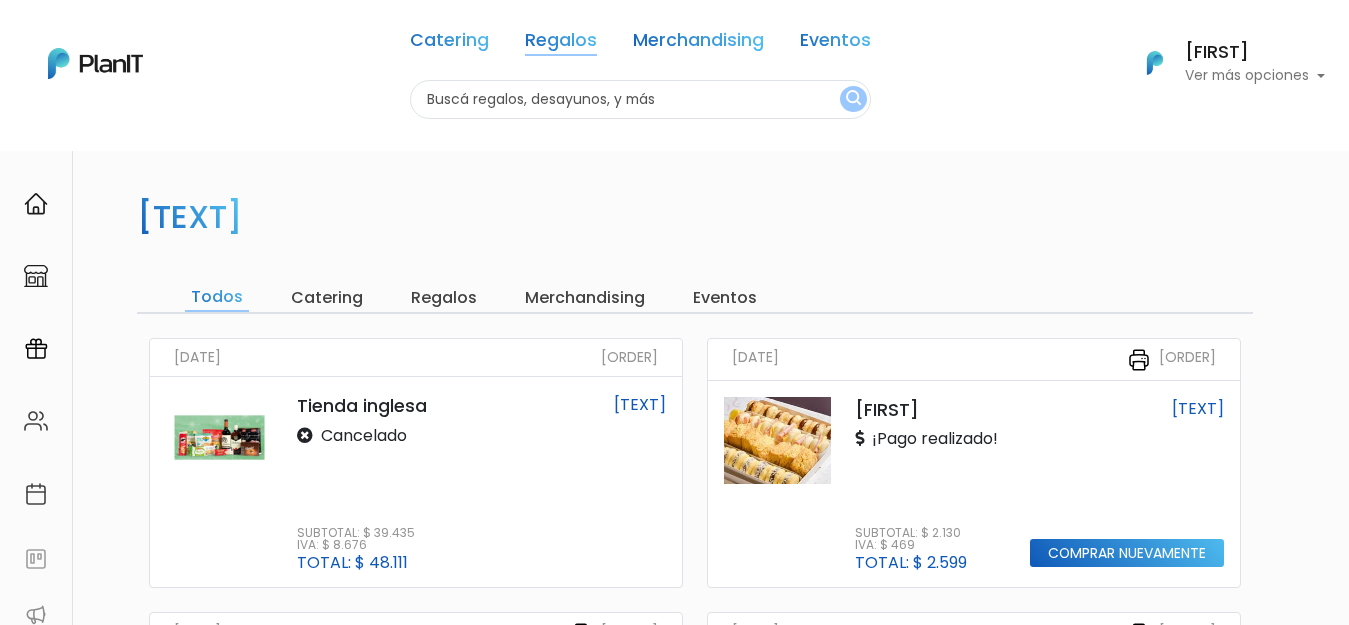 click on "Regalos" at bounding box center [561, 44] 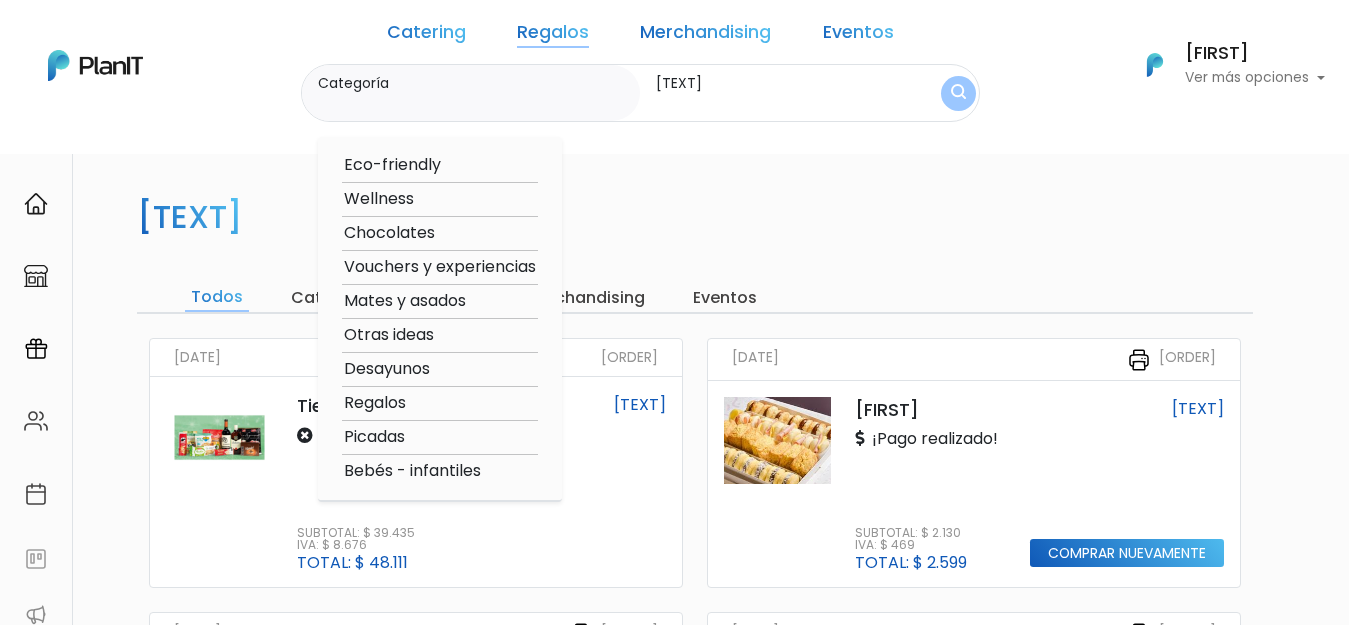 click on "Otras ideas" at bounding box center (440, 335) 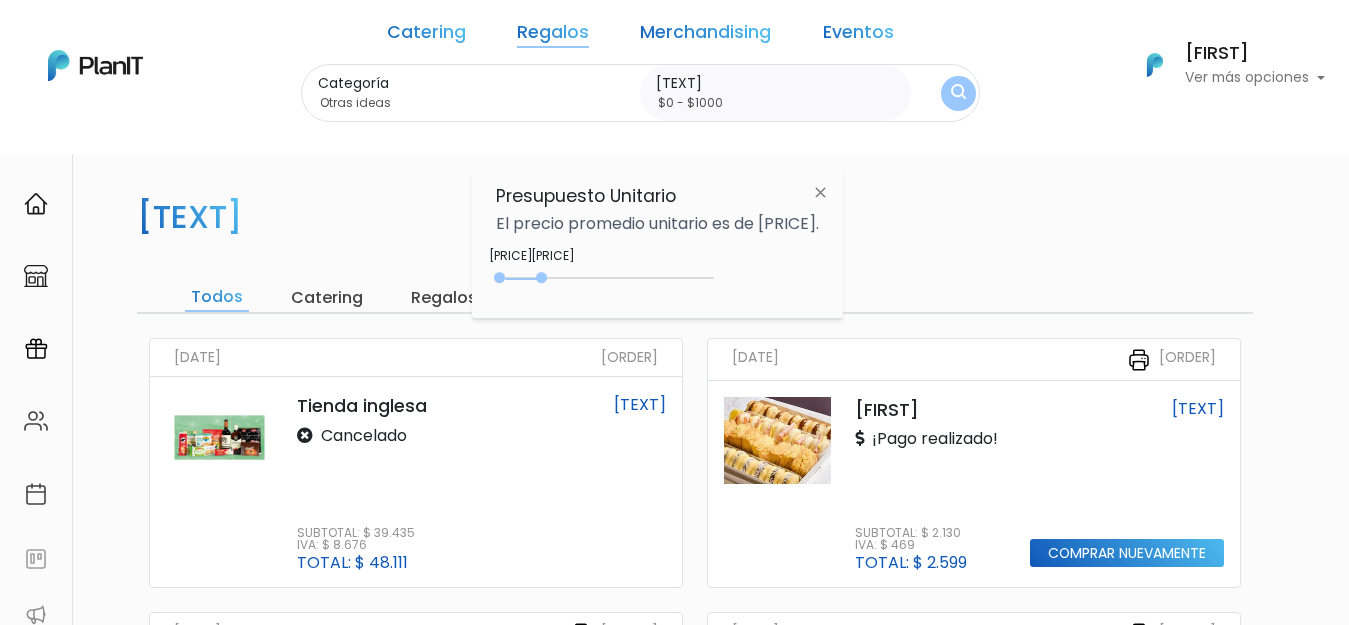 click at bounding box center [820, 192] 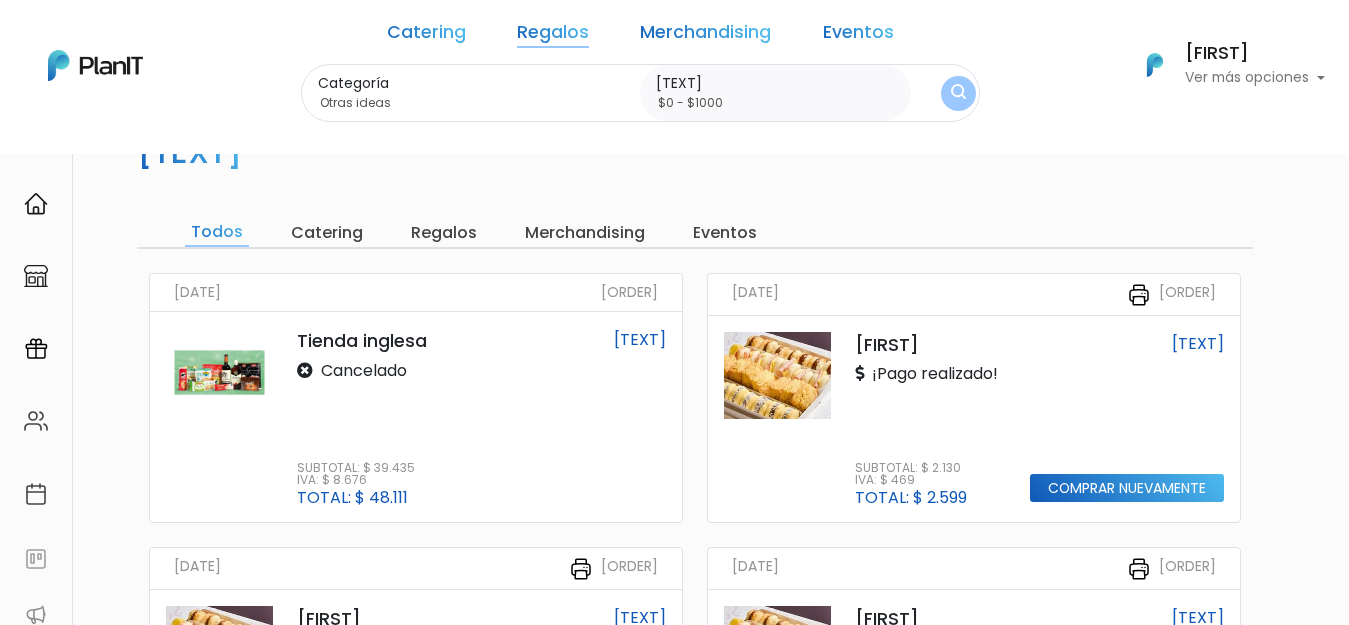 scroll, scrollTop: 100, scrollLeft: 0, axis: vertical 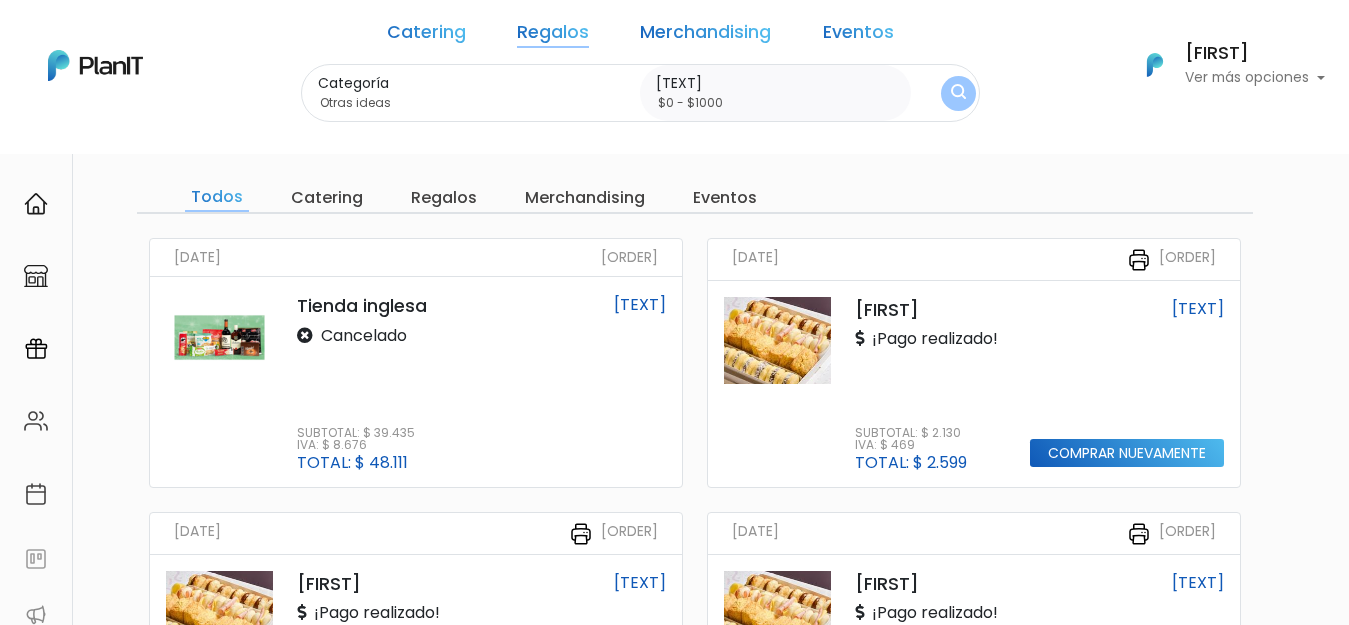 click on "Regalos" at bounding box center [553, 36] 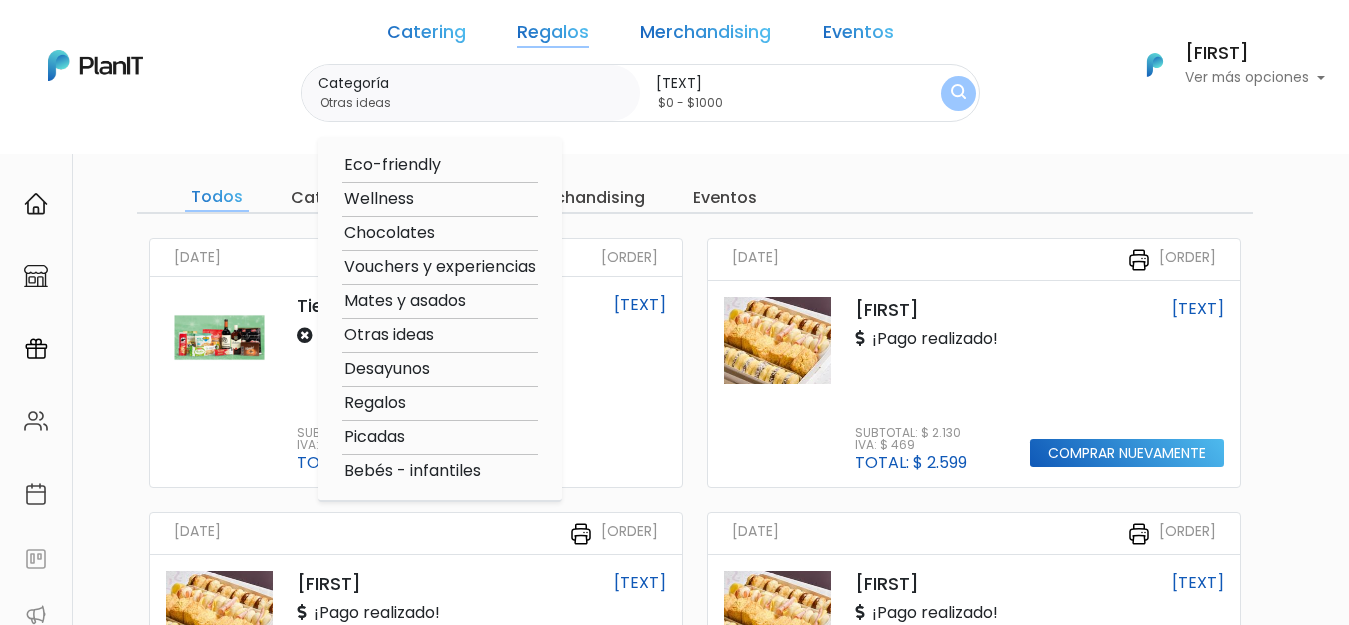 click on "Eco-friendly" at bounding box center (440, 165) 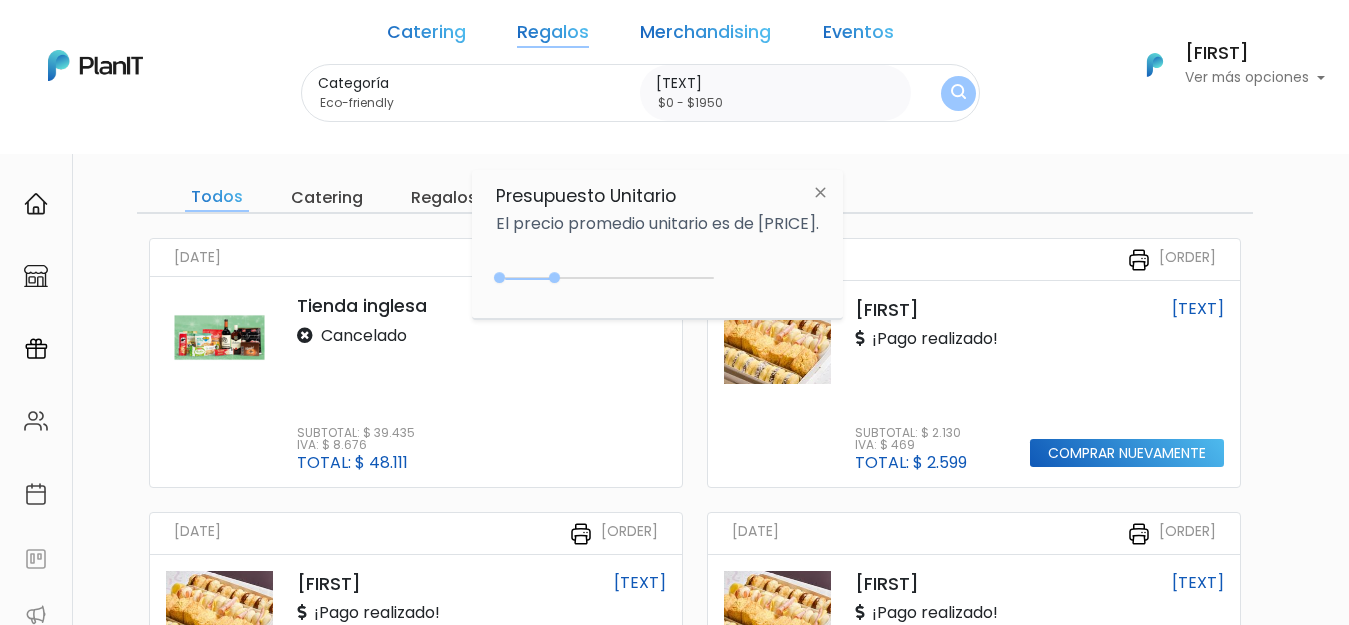 drag, startPoint x: 542, startPoint y: 275, endPoint x: 587, endPoint y: 270, distance: 45.276924 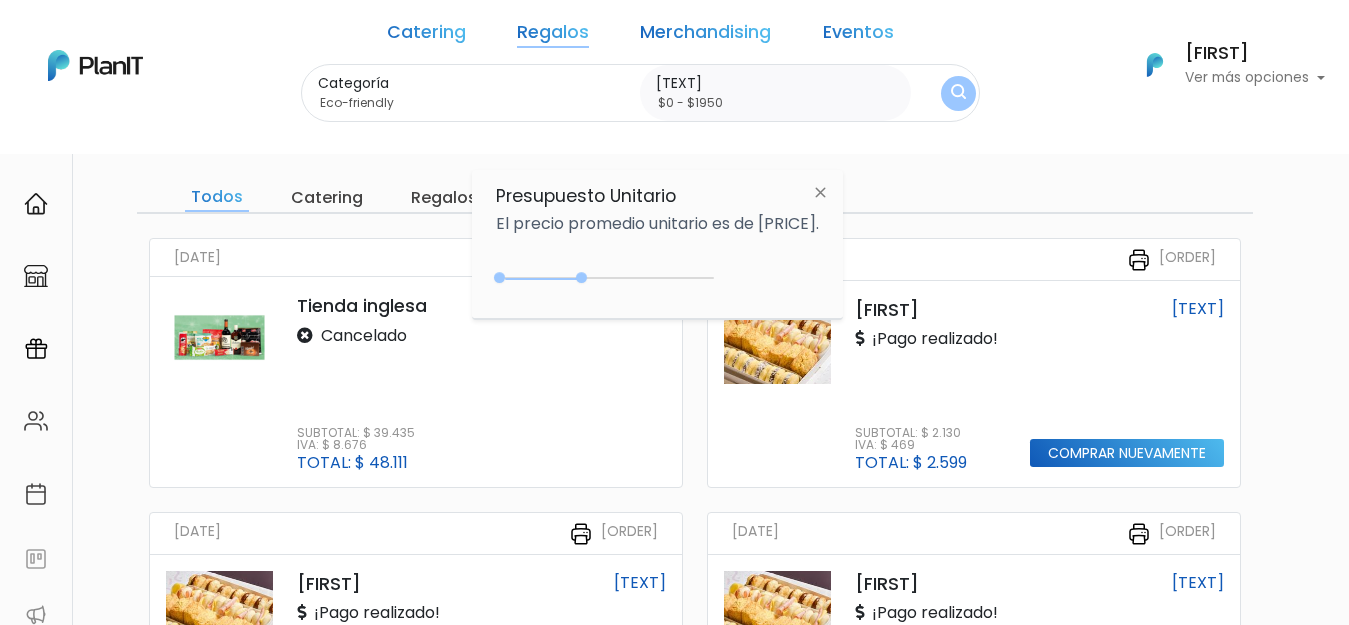 click on "Regalos" at bounding box center [553, 36] 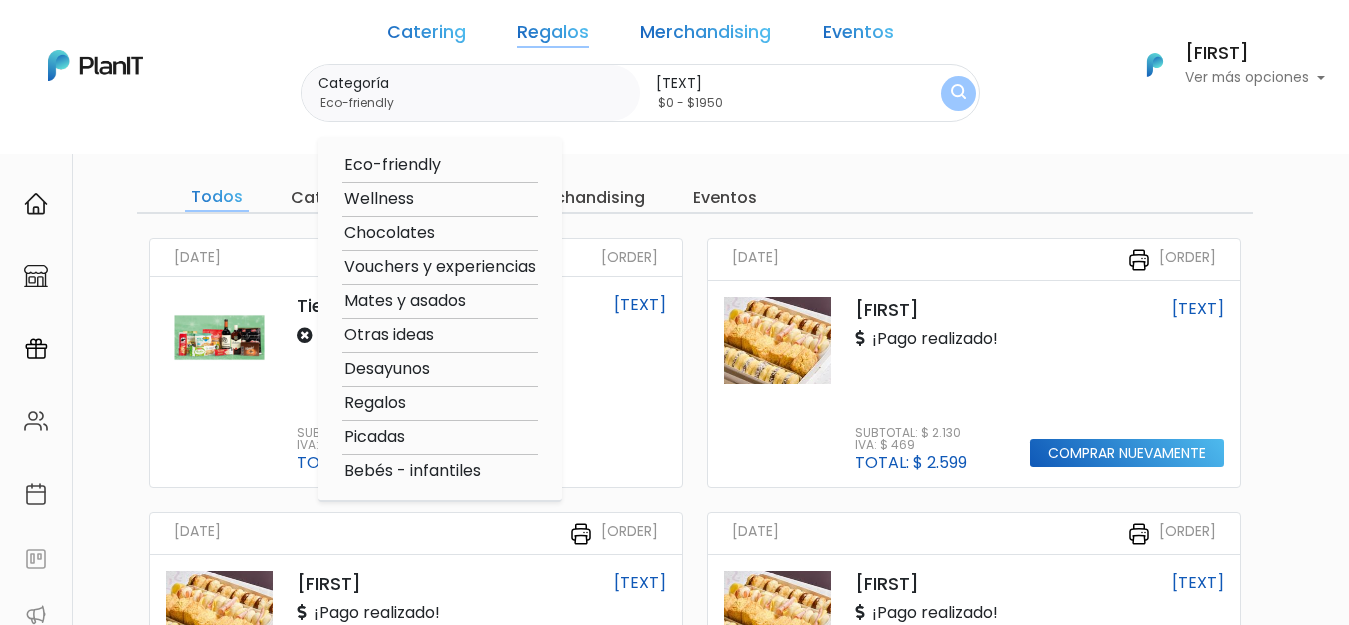 click on "Otras ideas" at bounding box center (440, 335) 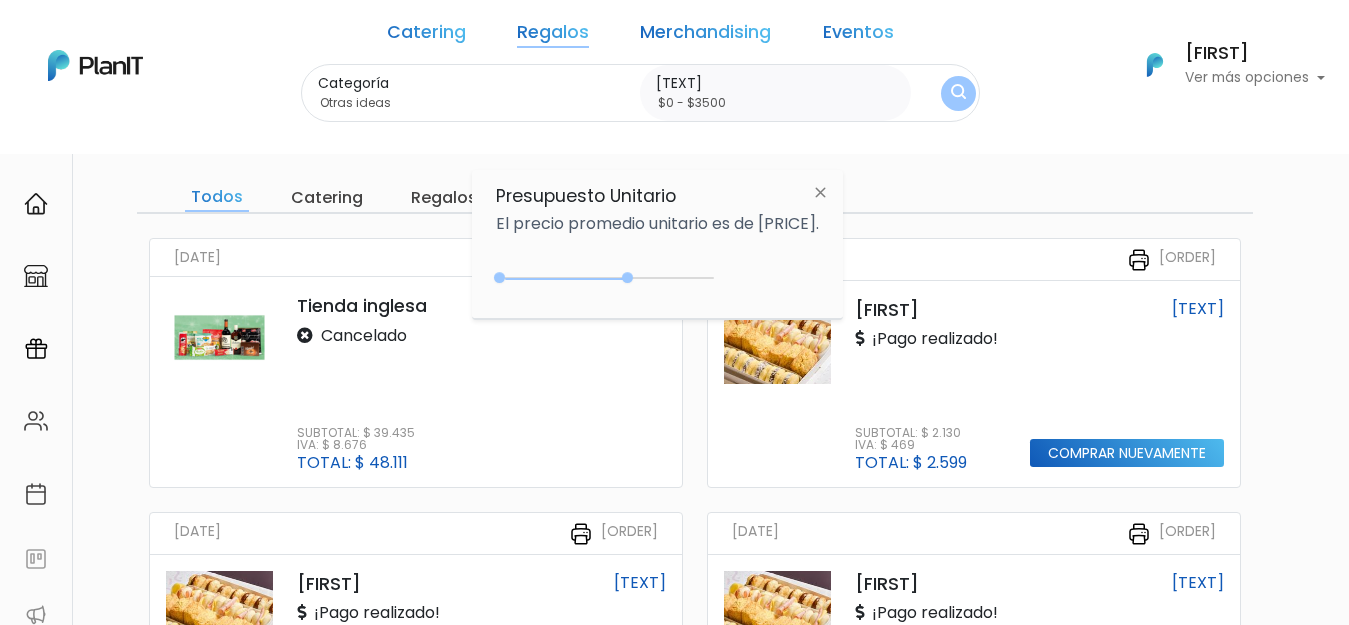 drag, startPoint x: 582, startPoint y: 275, endPoint x: 651, endPoint y: 274, distance: 69.00725 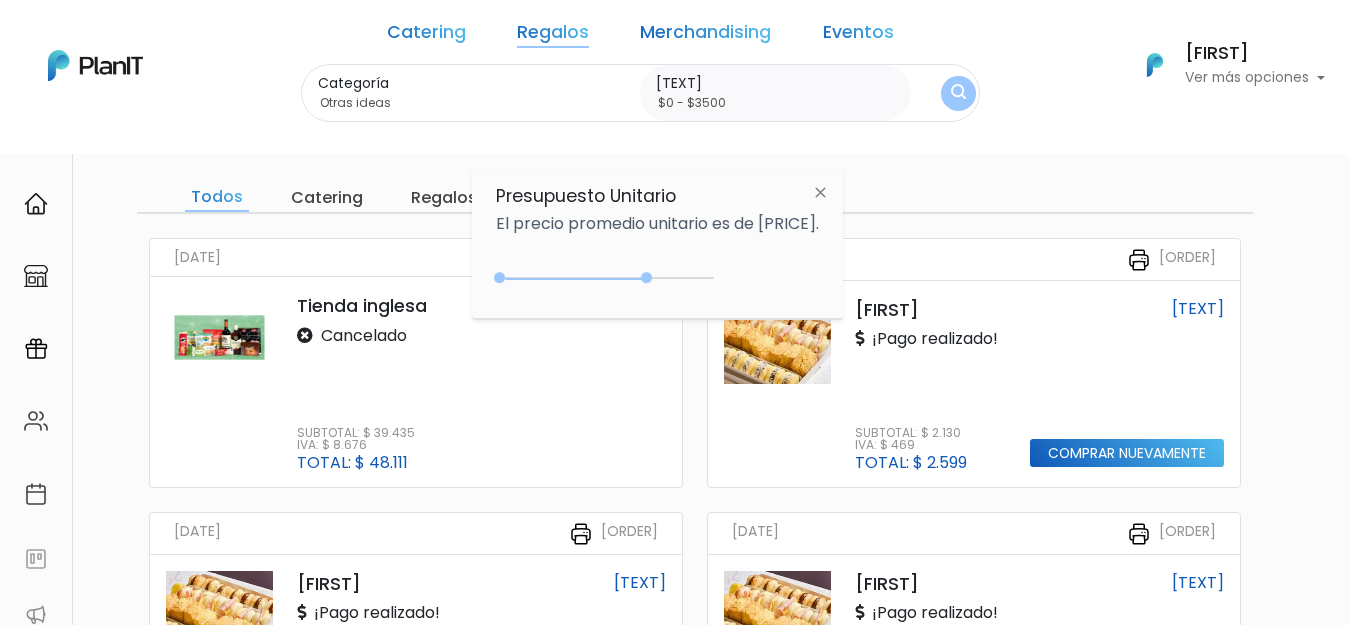 click at bounding box center [958, 93] 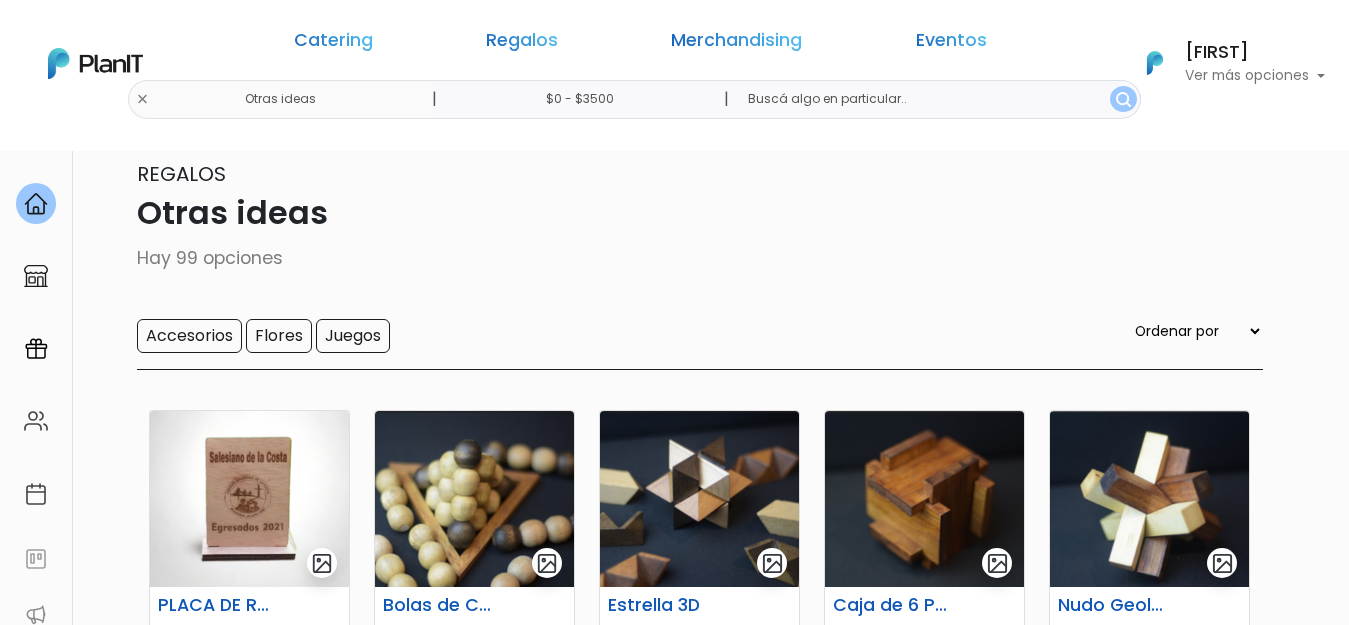 scroll, scrollTop: 200, scrollLeft: 0, axis: vertical 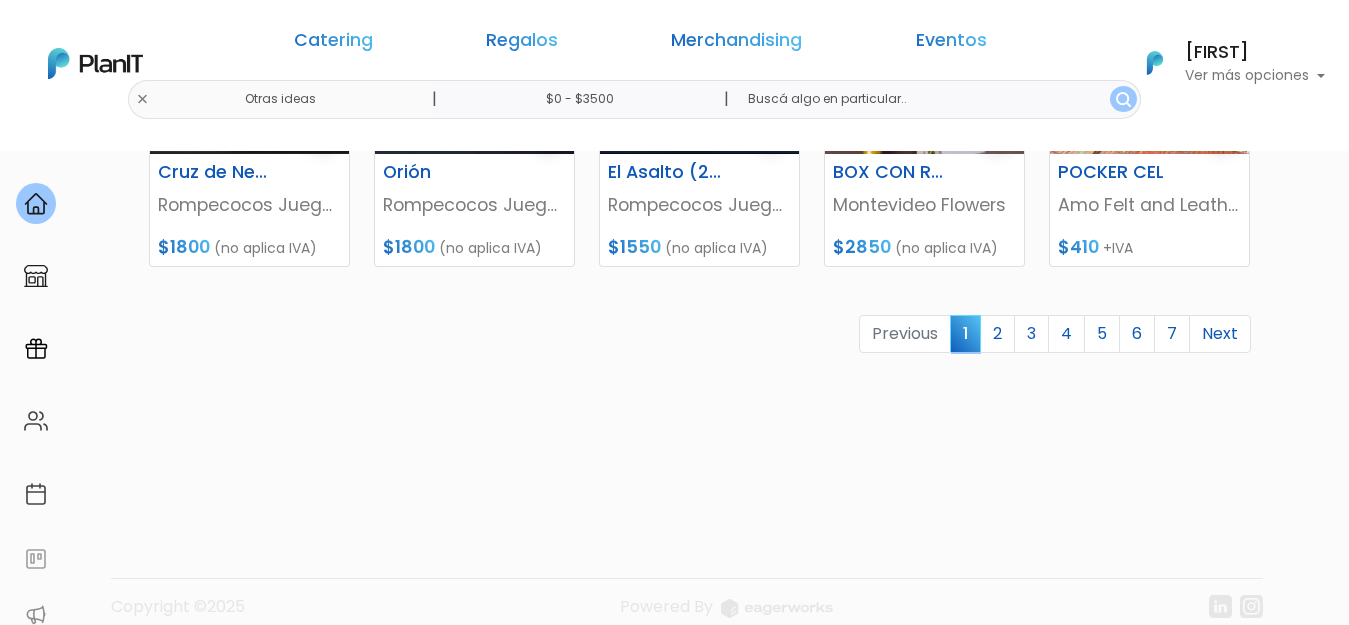 click on "Regalos" at bounding box center [522, 44] 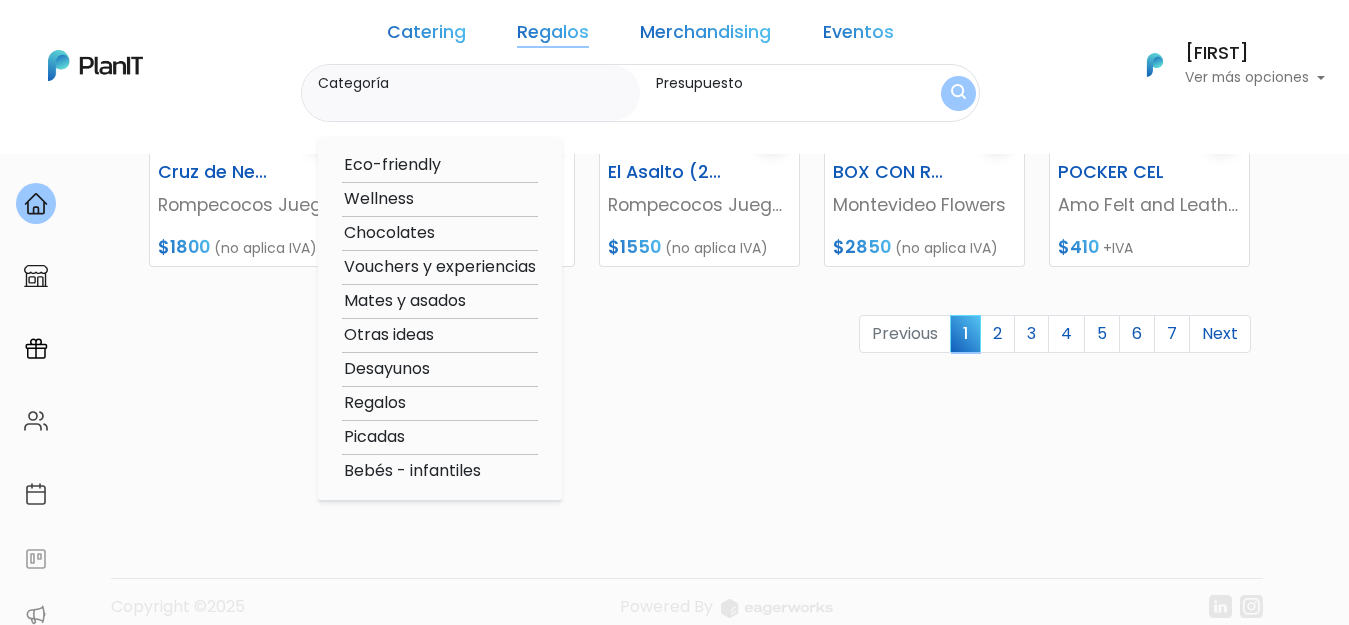 click at bounding box center [95, 65] 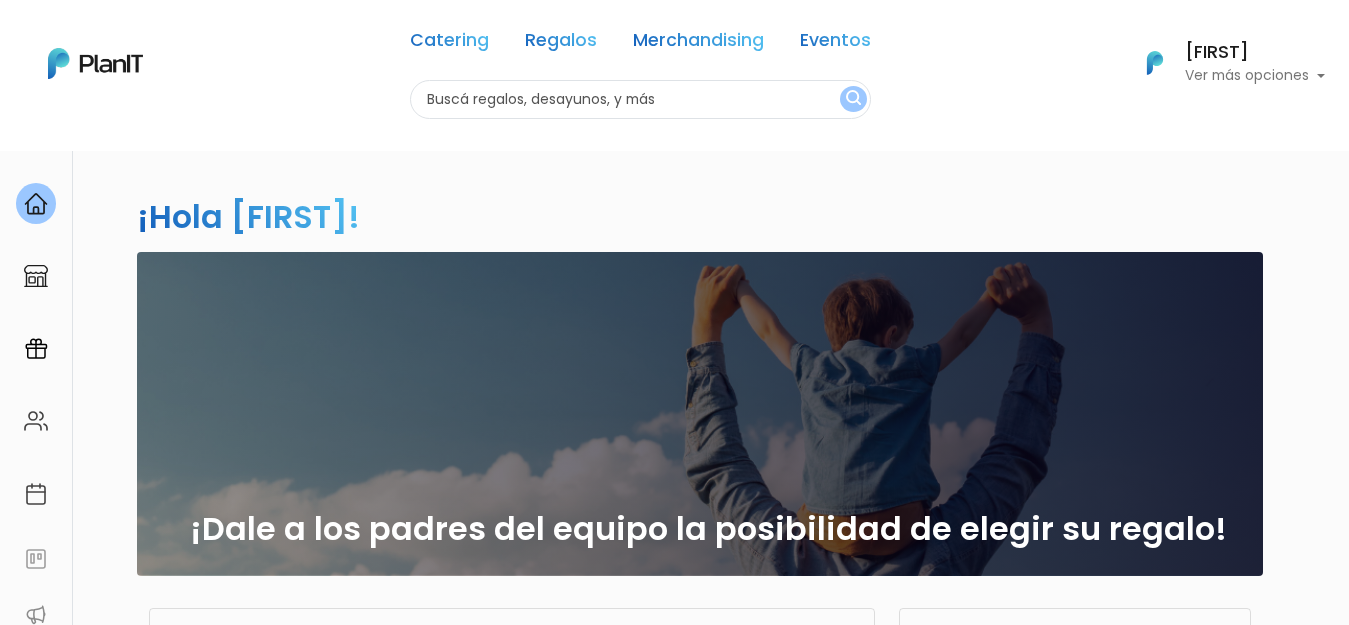 scroll, scrollTop: 0, scrollLeft: 0, axis: both 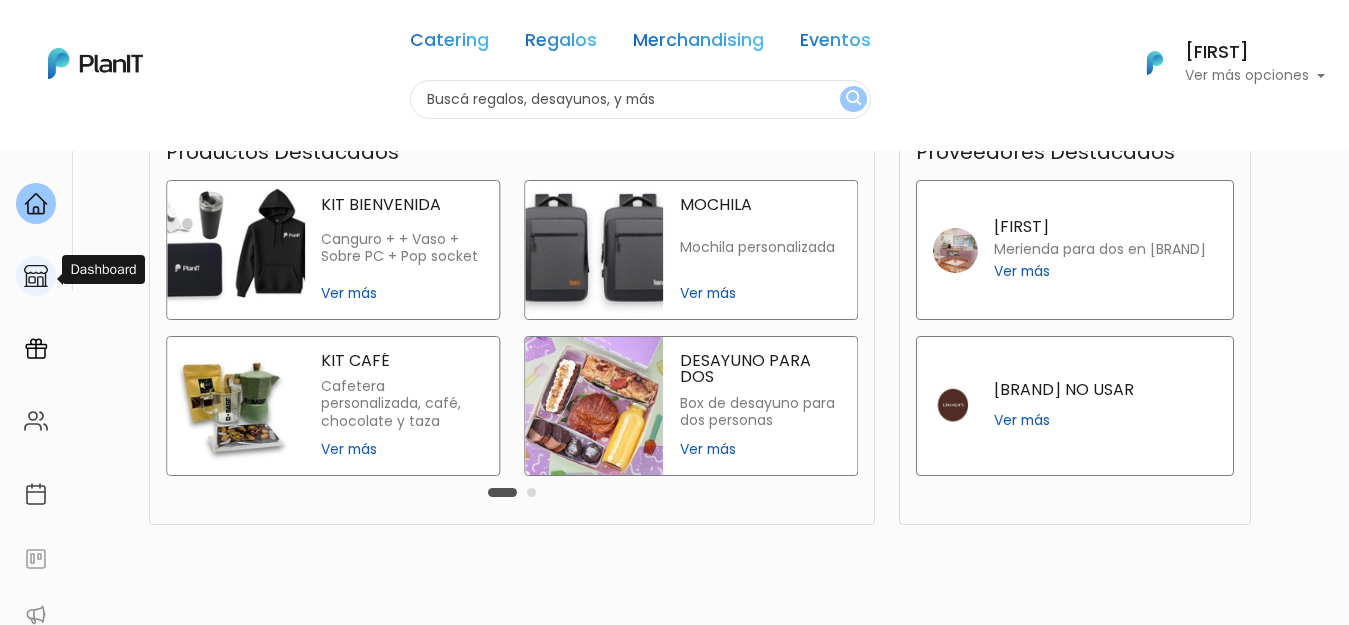click at bounding box center [36, 276] 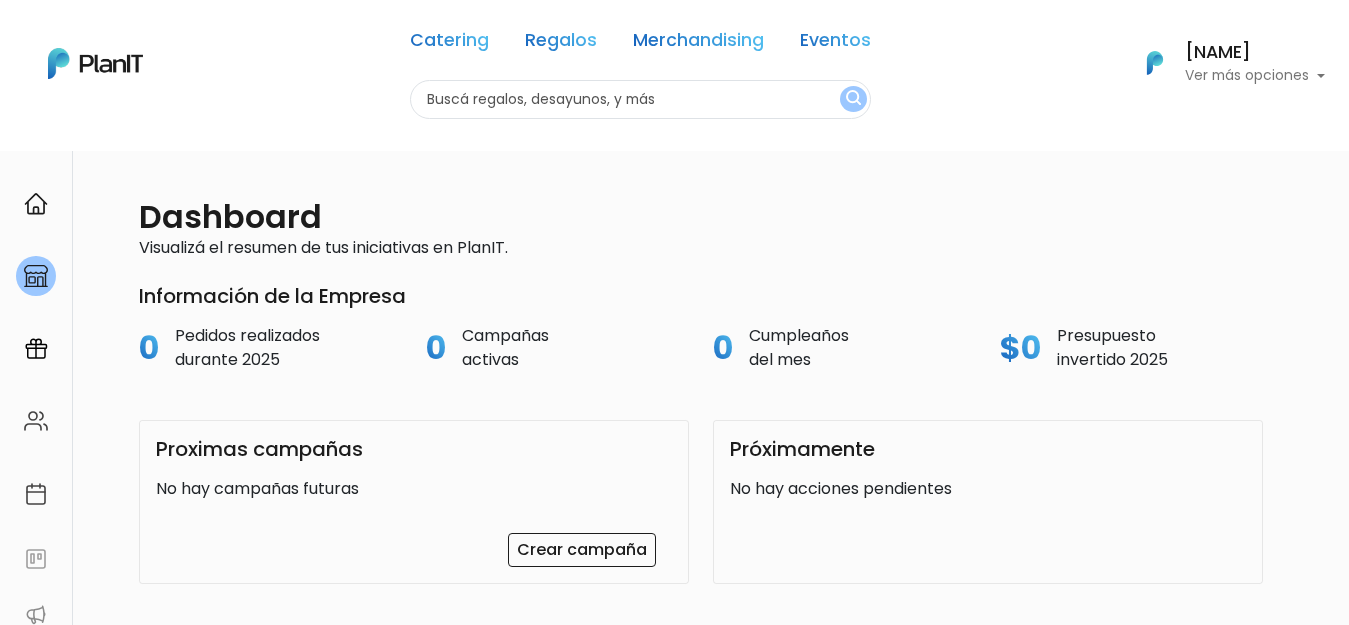 scroll, scrollTop: 0, scrollLeft: 0, axis: both 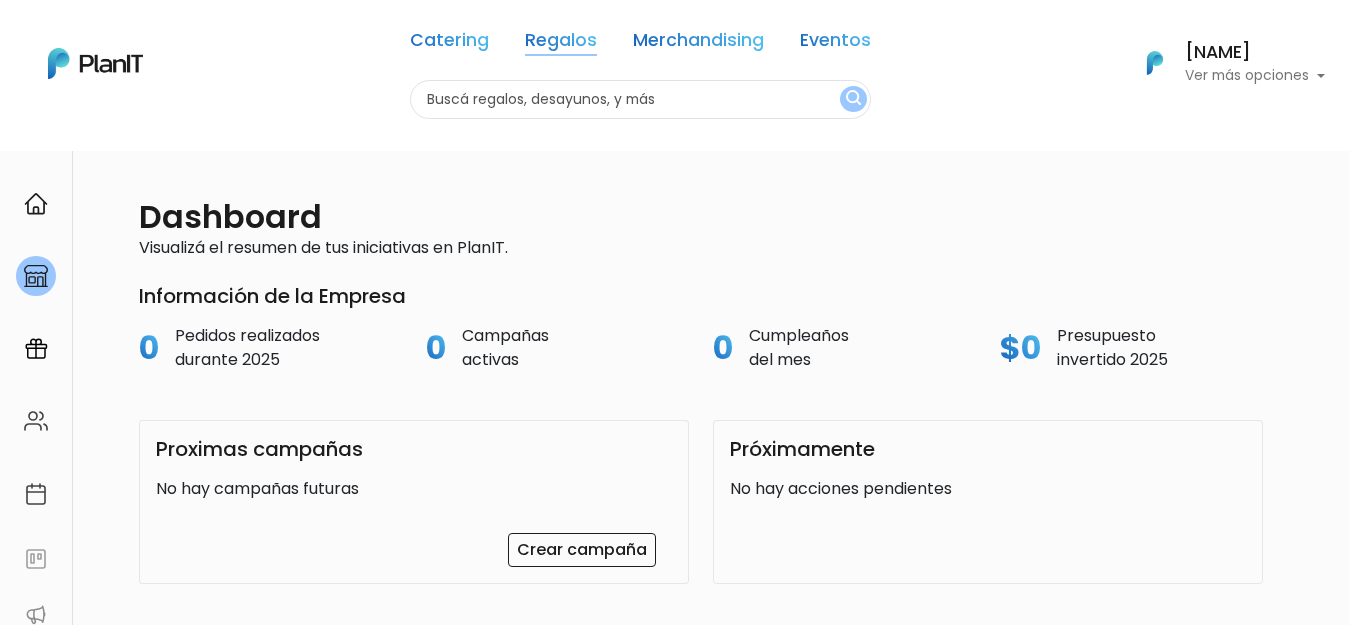 click on "Regalos" at bounding box center (561, 44) 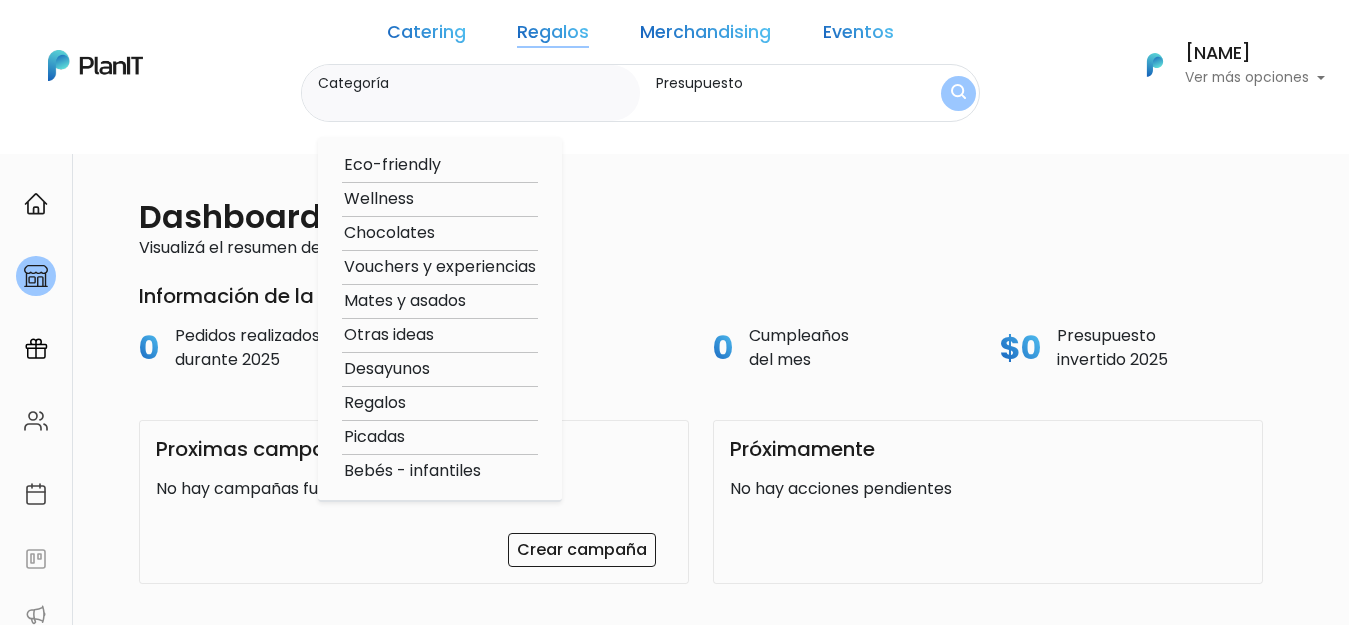 click on "Vouchers y experiencias" at bounding box center [440, 267] 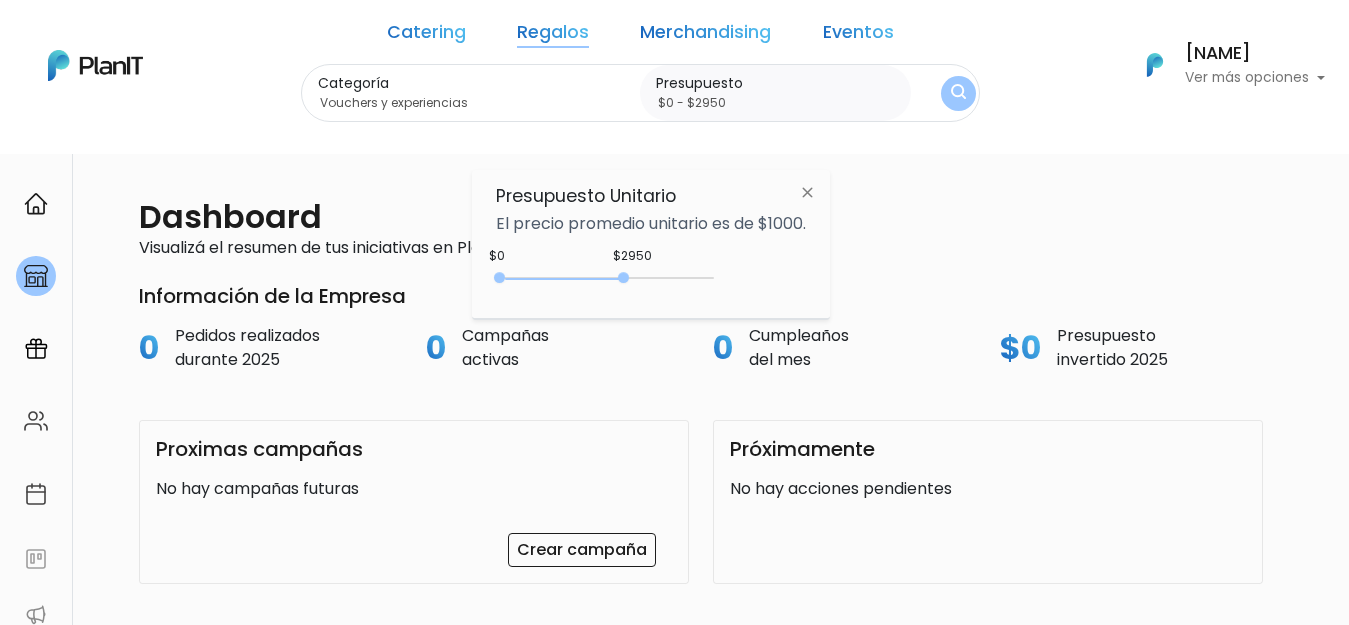 drag, startPoint x: 538, startPoint y: 275, endPoint x: 629, endPoint y: 275, distance: 91 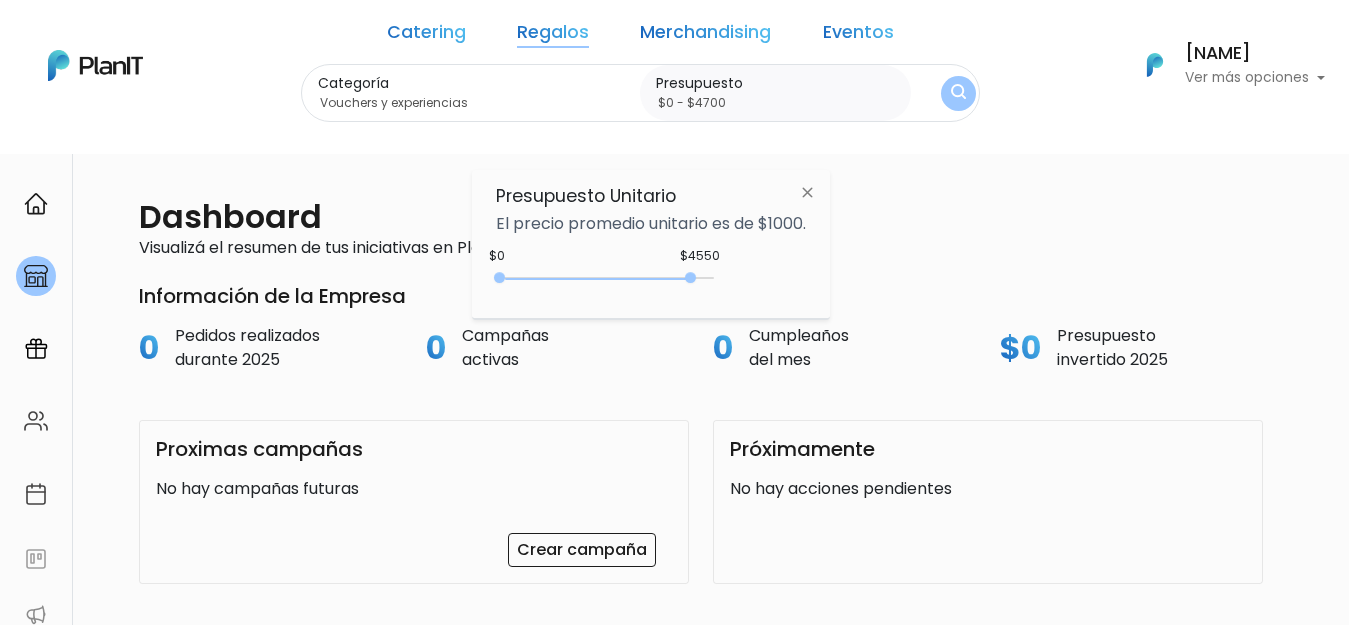 drag, startPoint x: 664, startPoint y: 277, endPoint x: 702, endPoint y: 271, distance: 38.470768 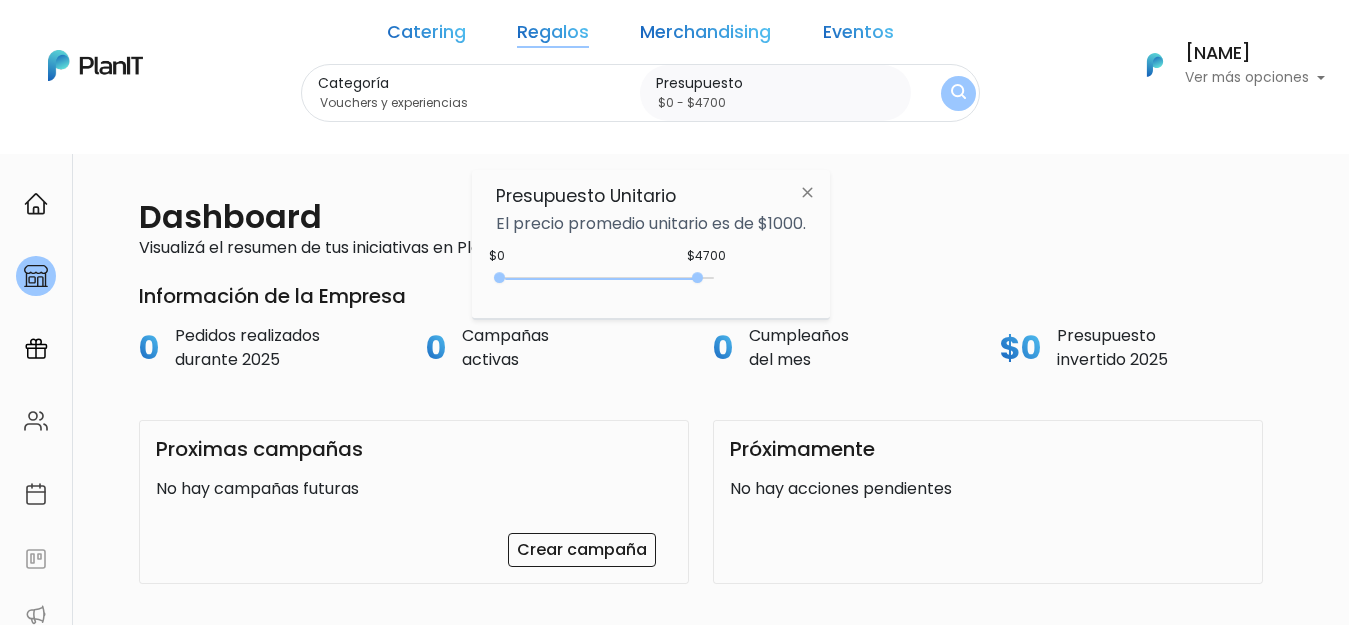 click at bounding box center (958, 93) 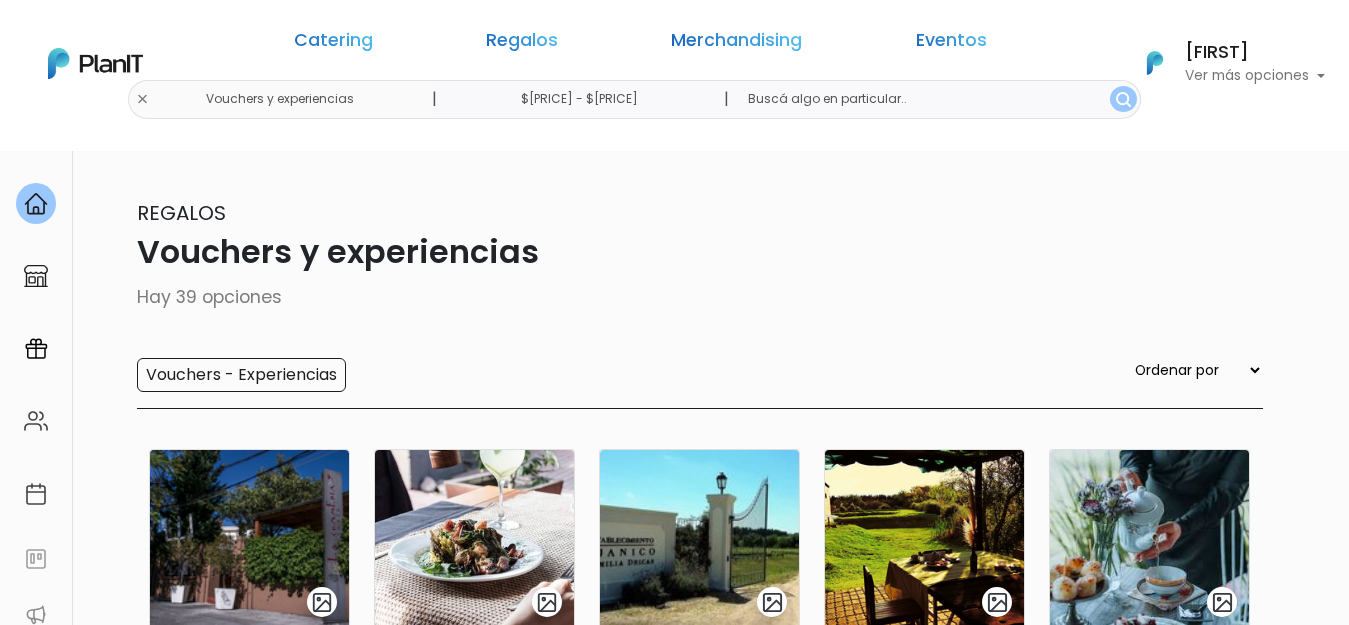 scroll, scrollTop: 0, scrollLeft: 0, axis: both 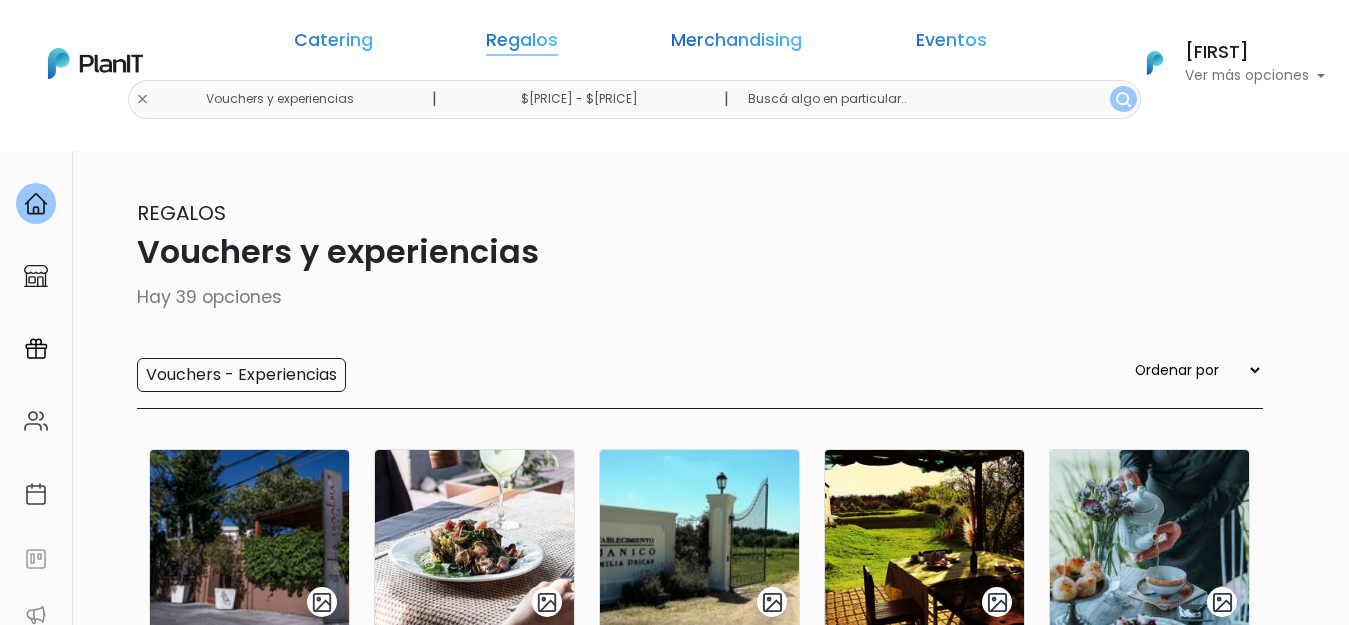 click on "Regalos" at bounding box center [522, 44] 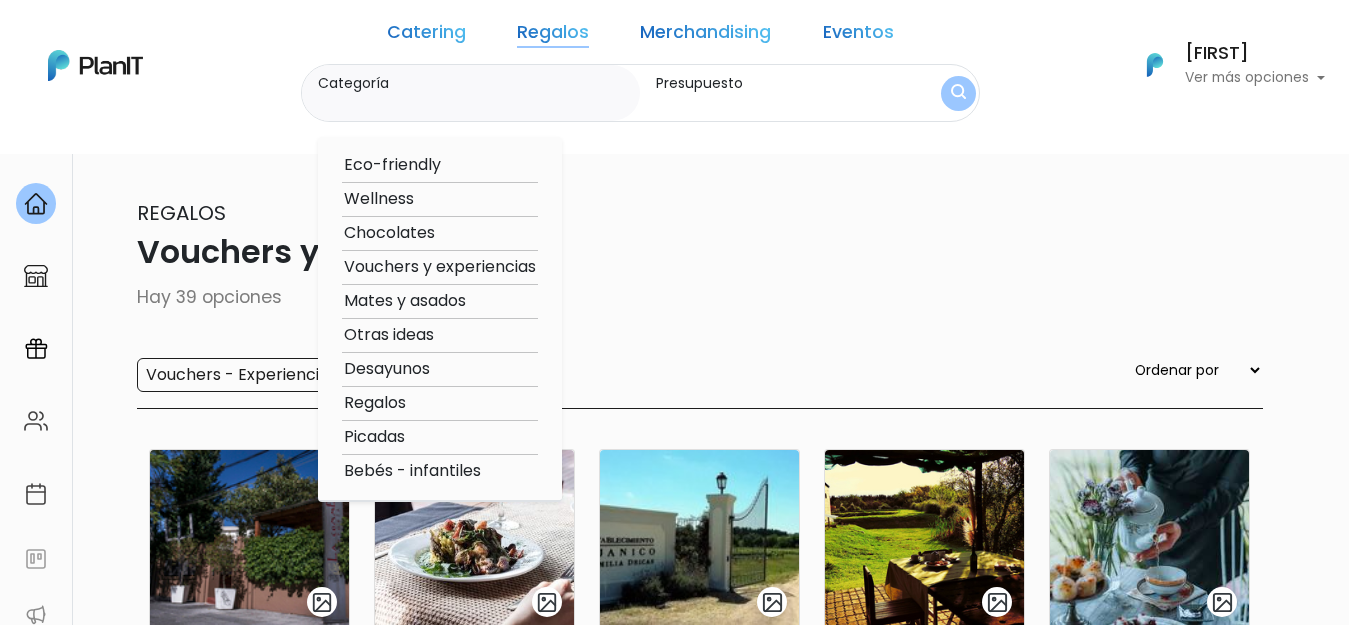 click on "Chocolates" at bounding box center [440, 233] 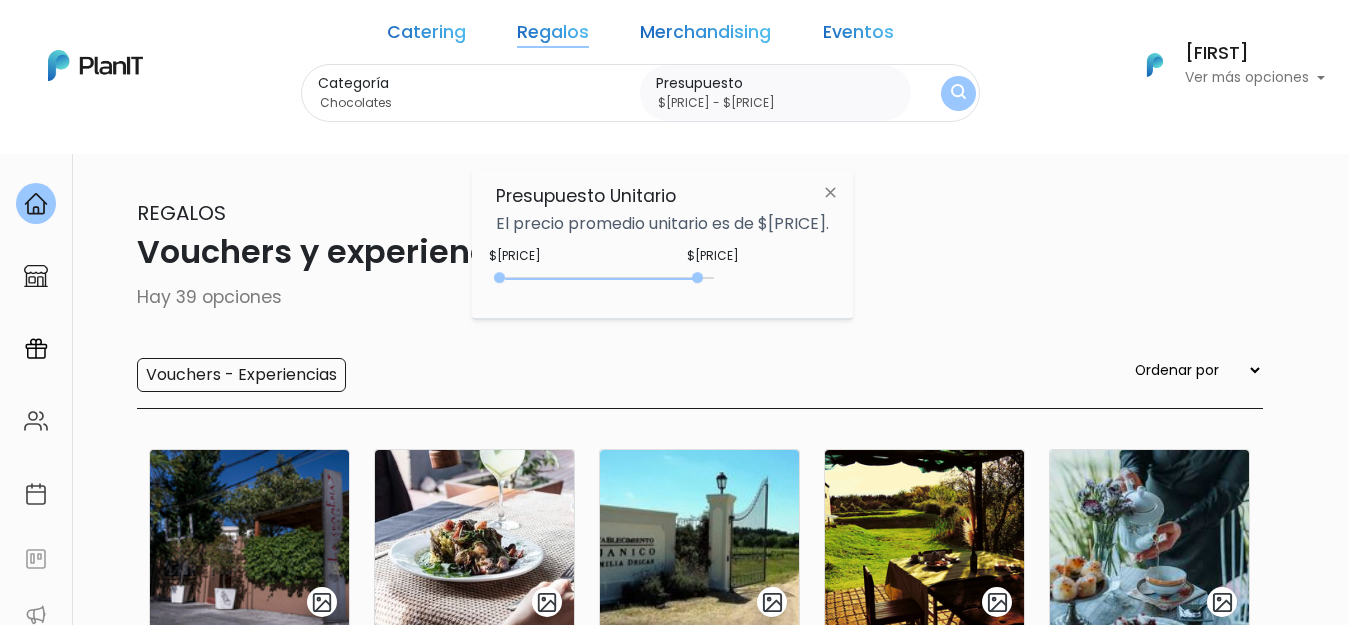 click at bounding box center (958, 93) 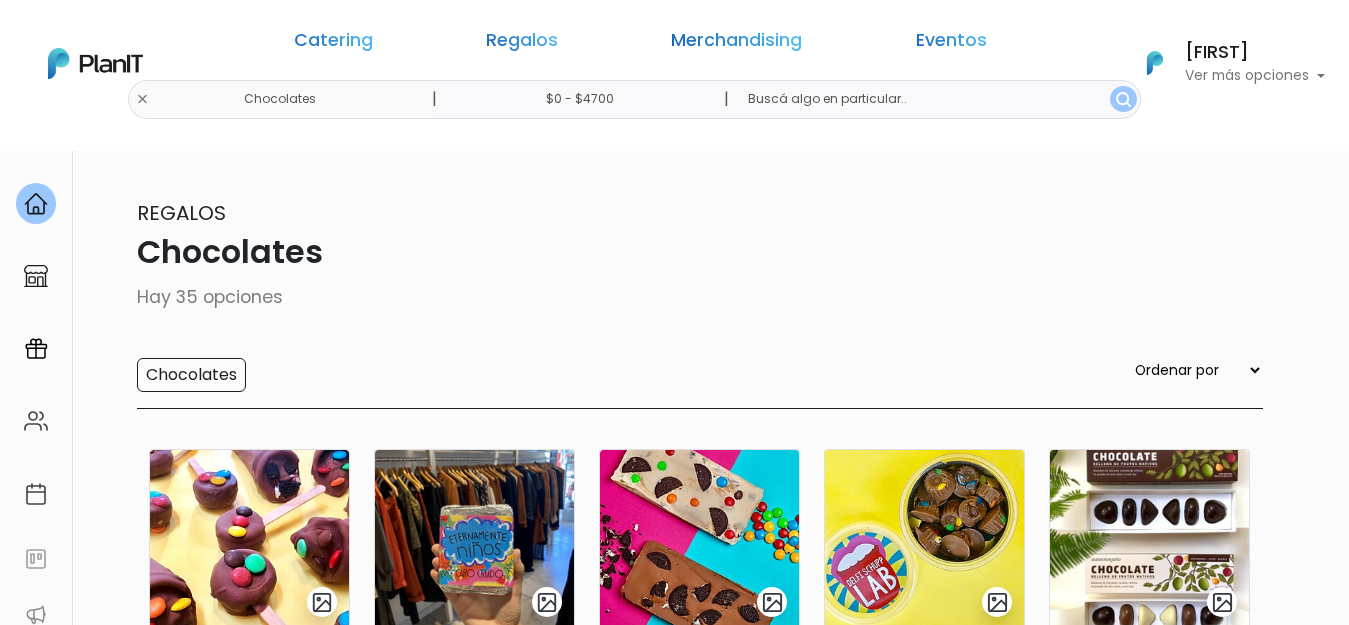 scroll, scrollTop: 200, scrollLeft: 0, axis: vertical 